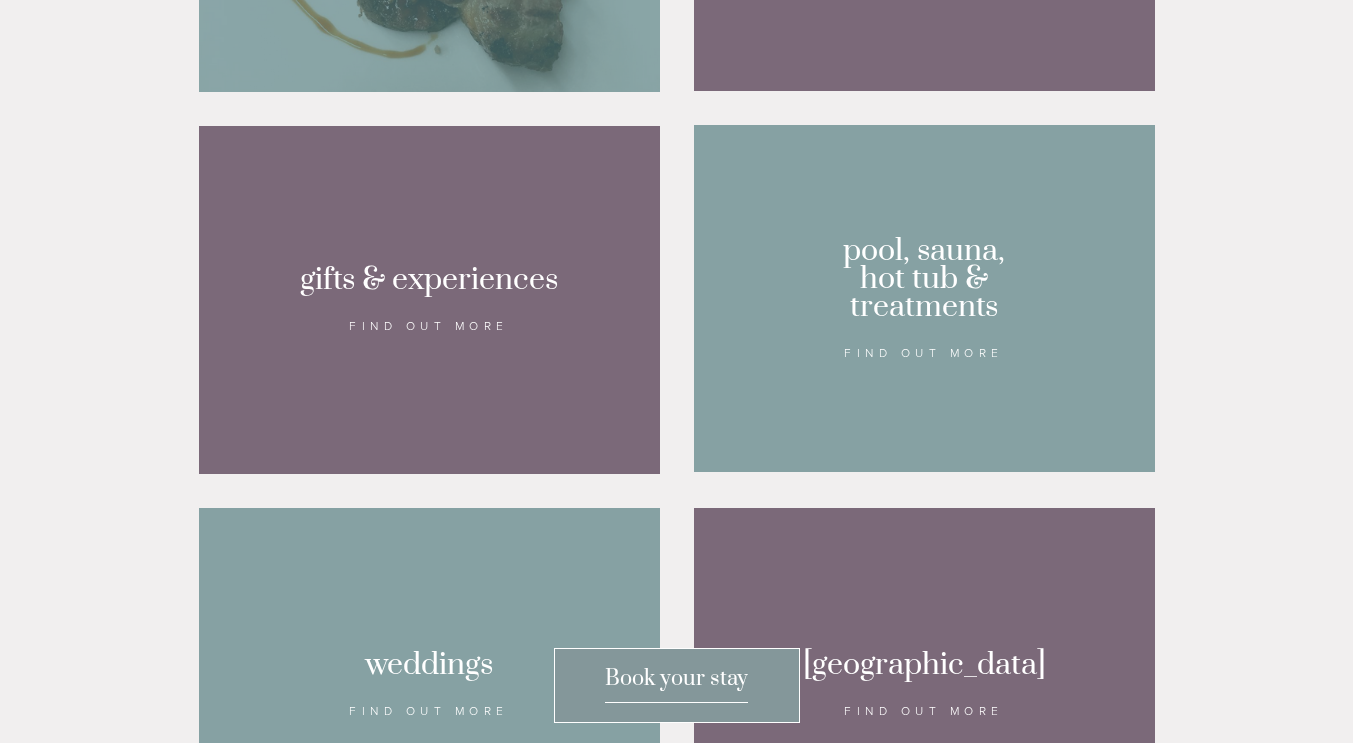scroll, scrollTop: 1600, scrollLeft: 0, axis: vertical 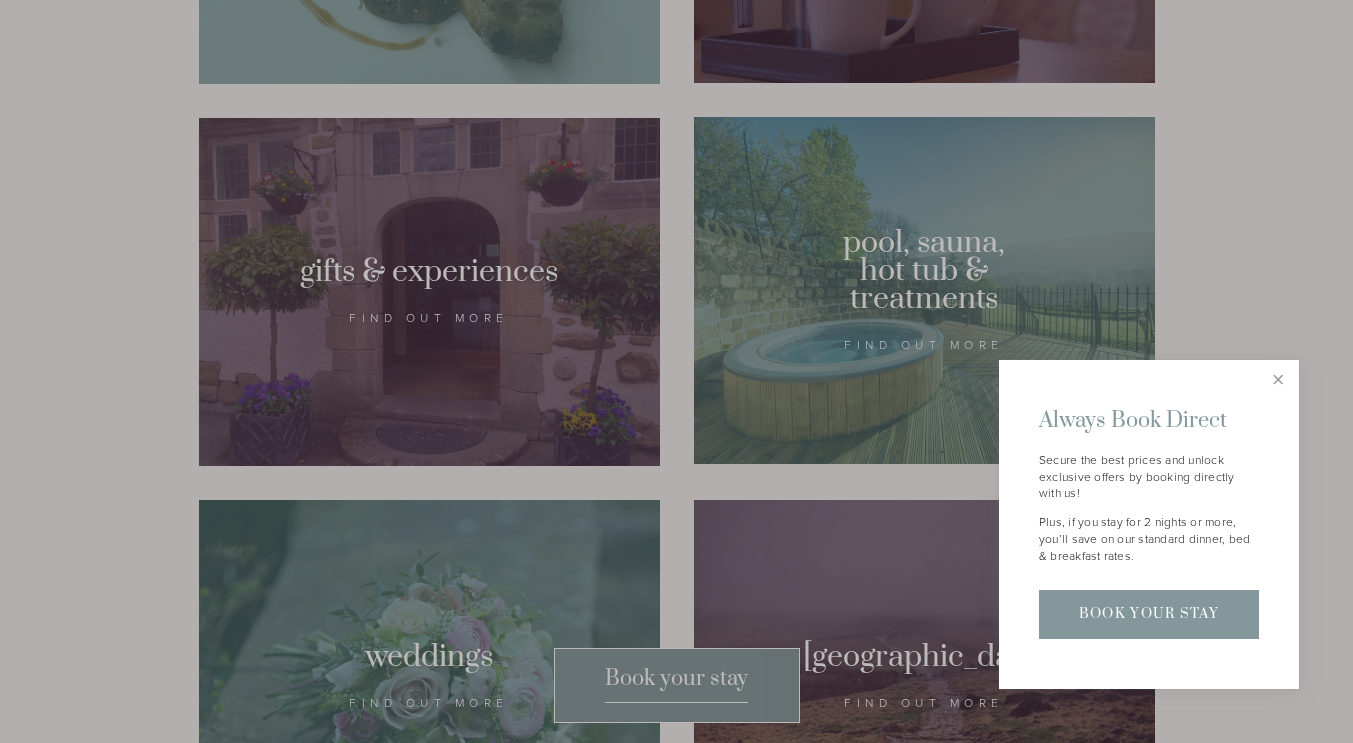click at bounding box center [676, 371] 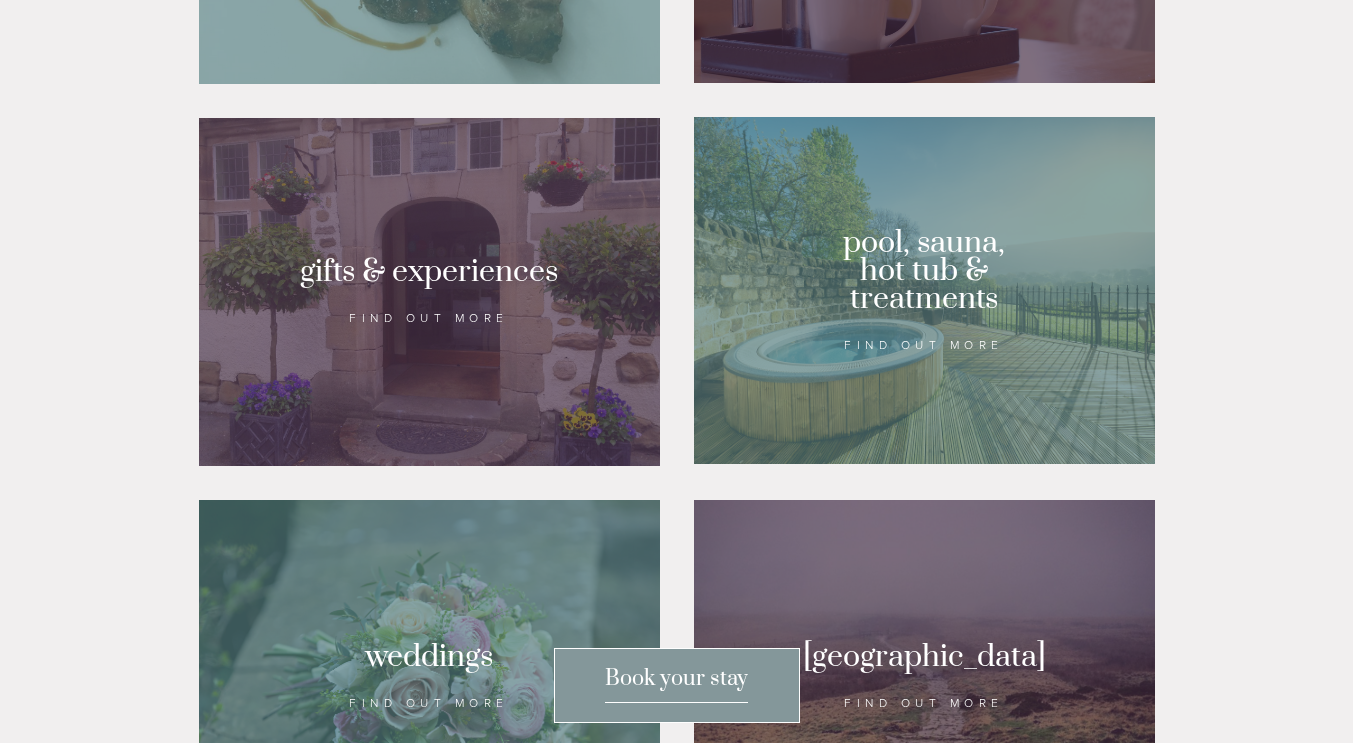 click at bounding box center [429, 292] 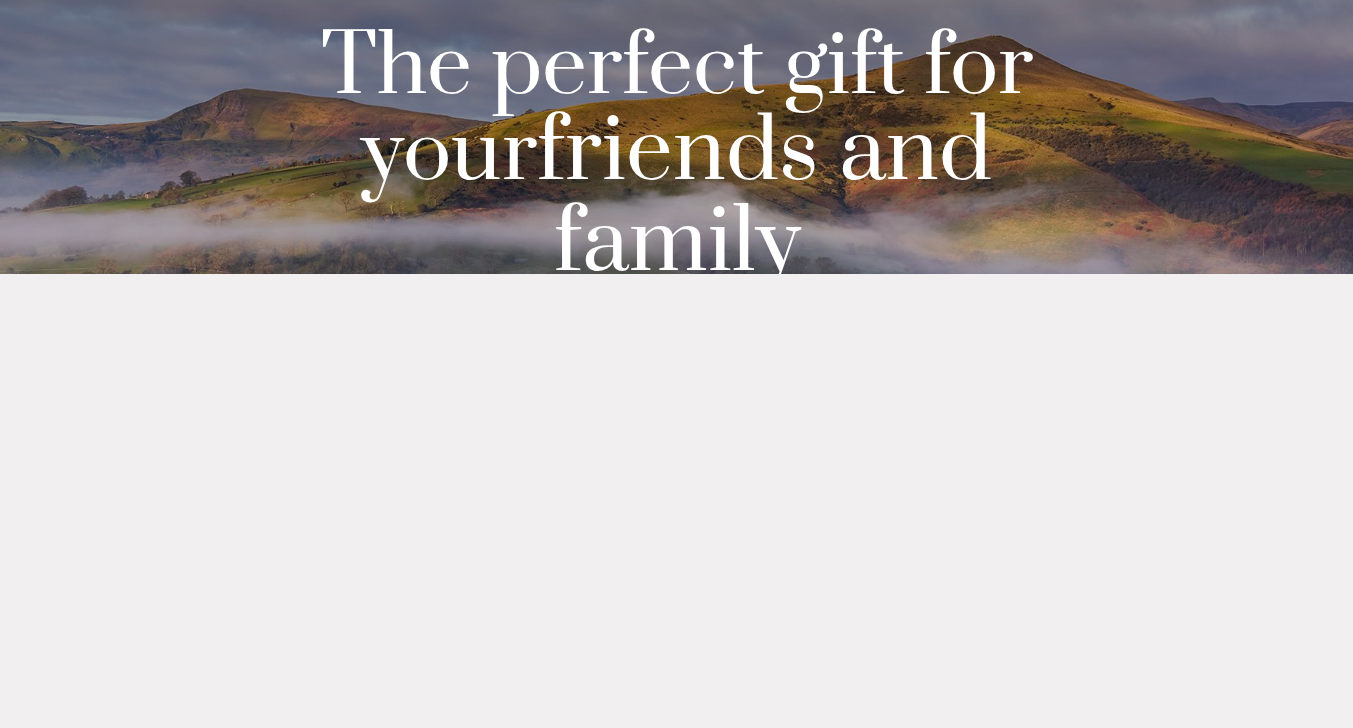 scroll, scrollTop: 0, scrollLeft: 0, axis: both 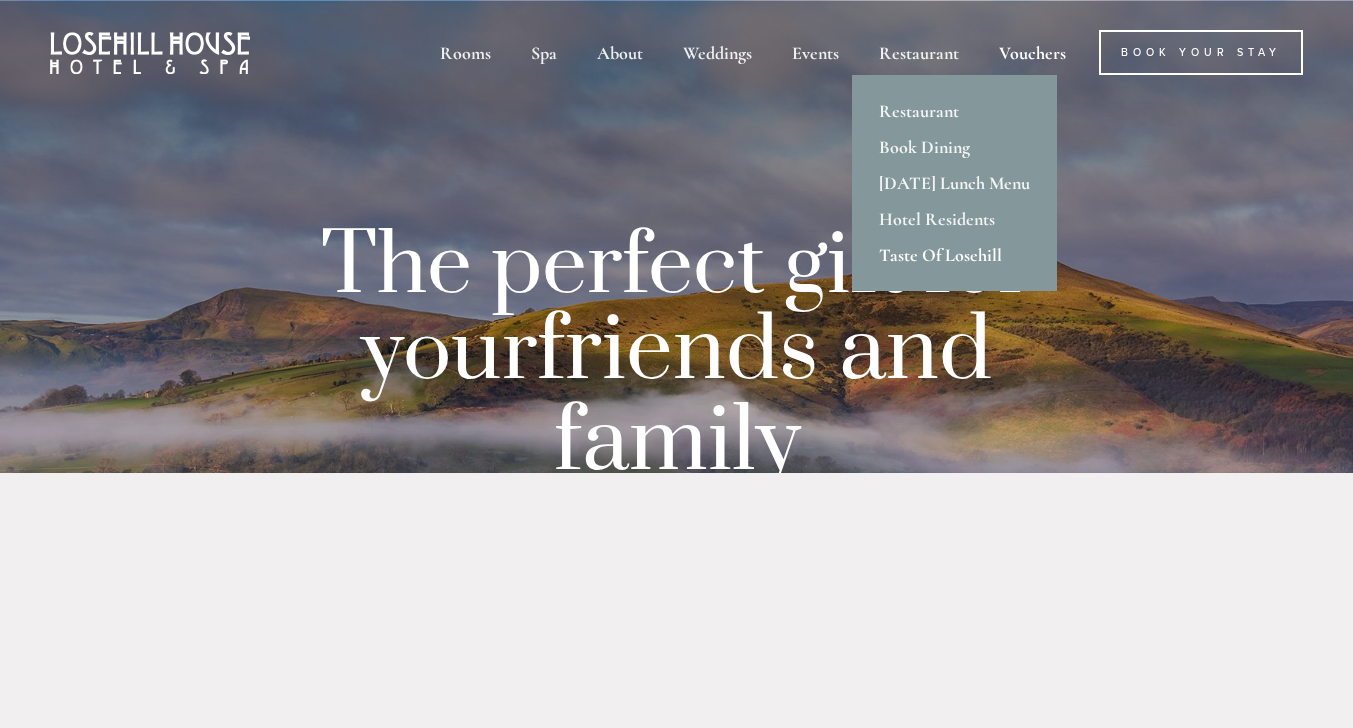 click on "Taste Of Losehill" at bounding box center [954, 255] 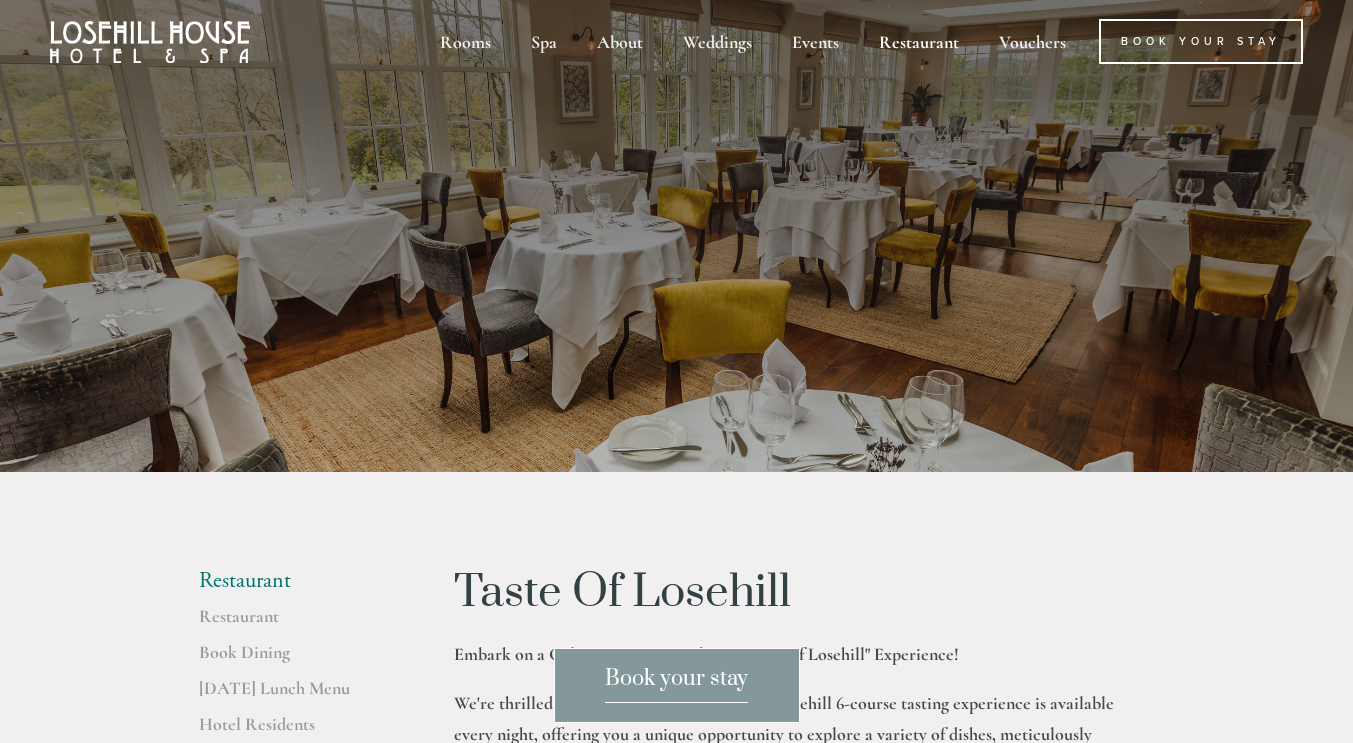 scroll, scrollTop: 0, scrollLeft: 0, axis: both 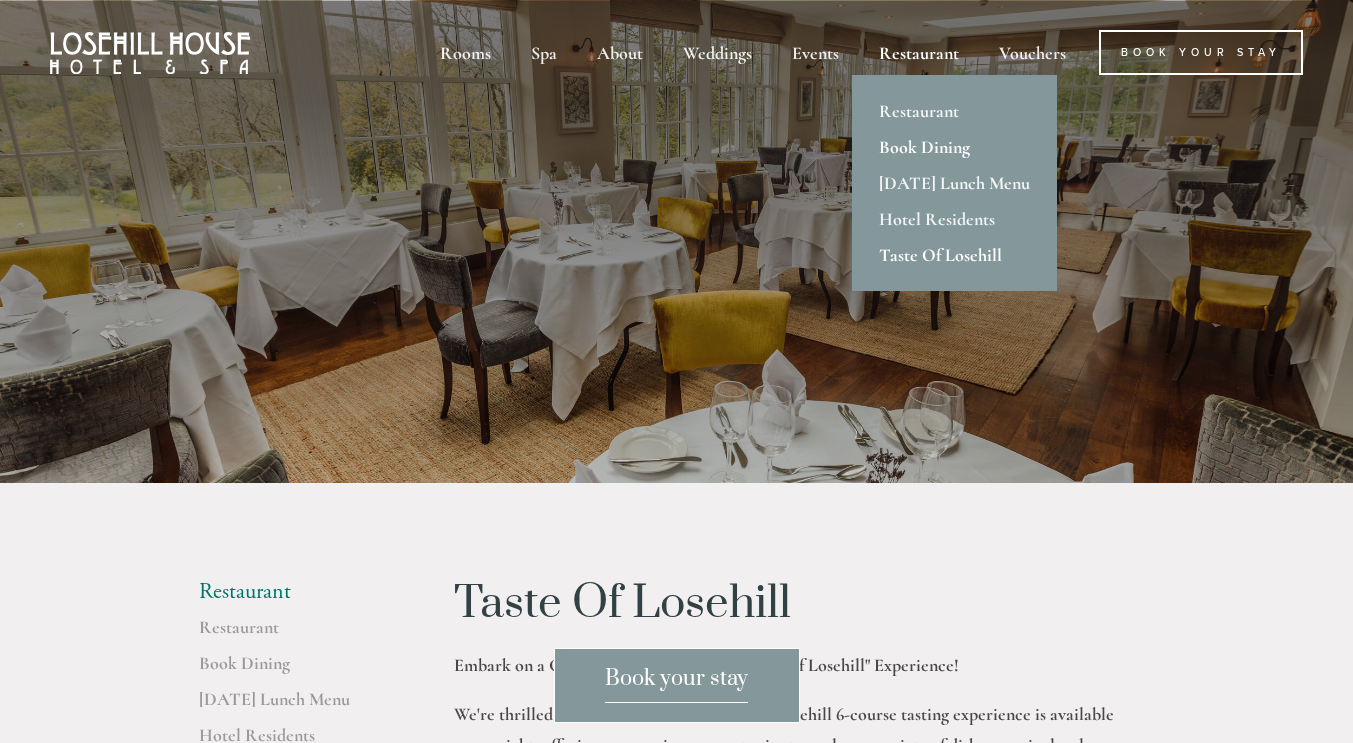 click on "Book Dining" at bounding box center [954, 147] 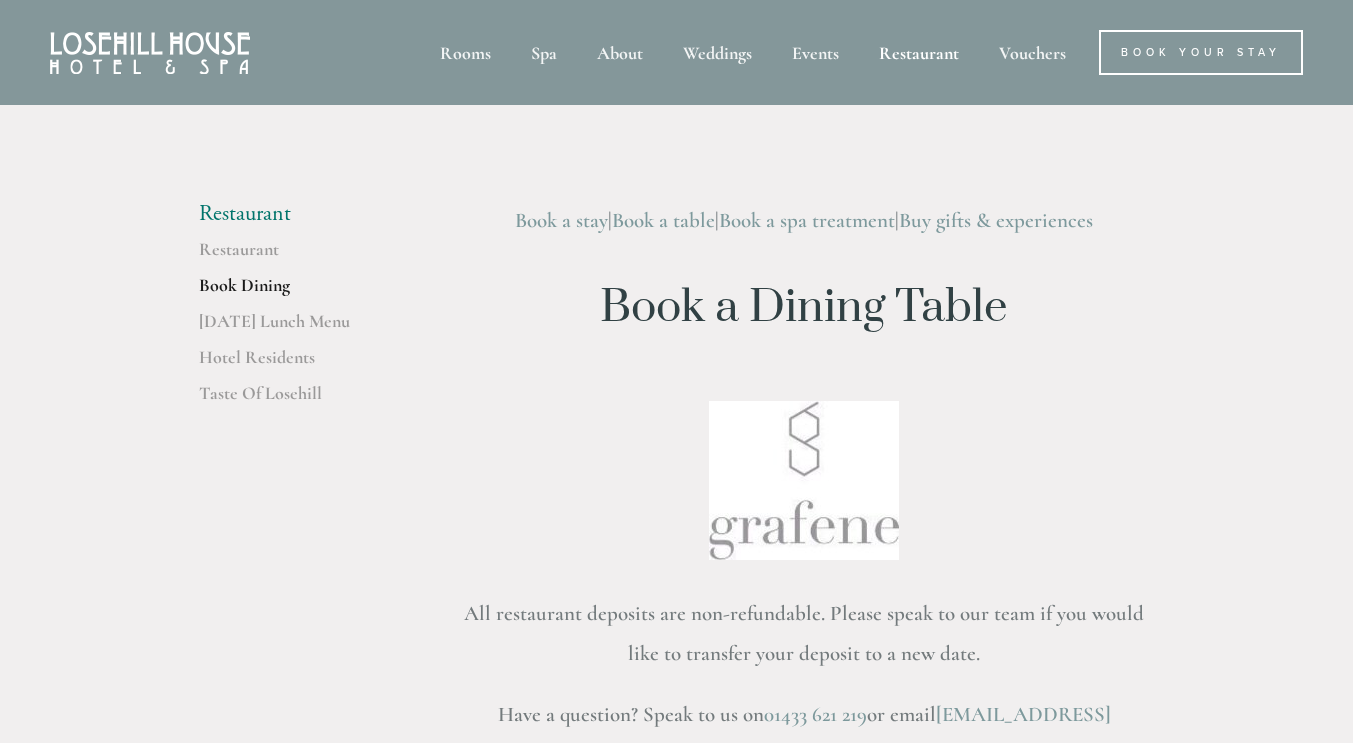 scroll, scrollTop: 0, scrollLeft: 0, axis: both 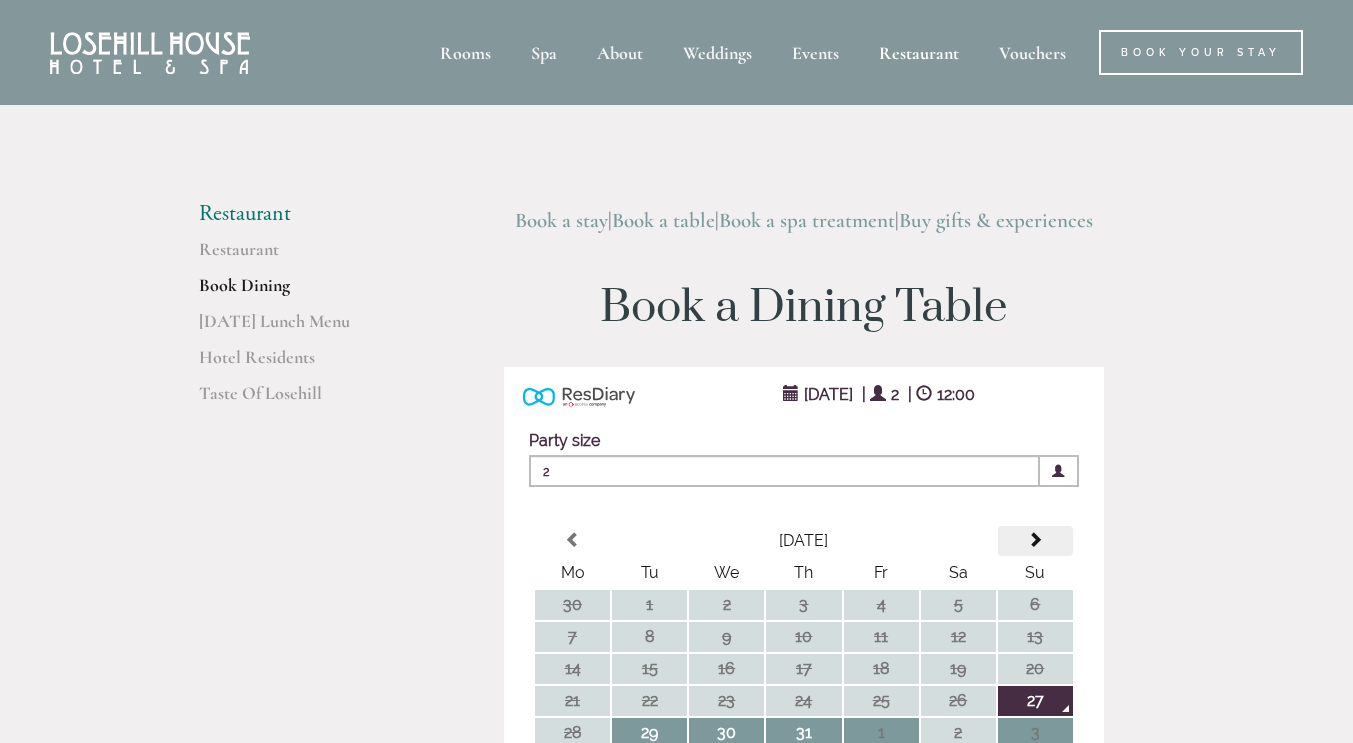 click at bounding box center (1035, 541) 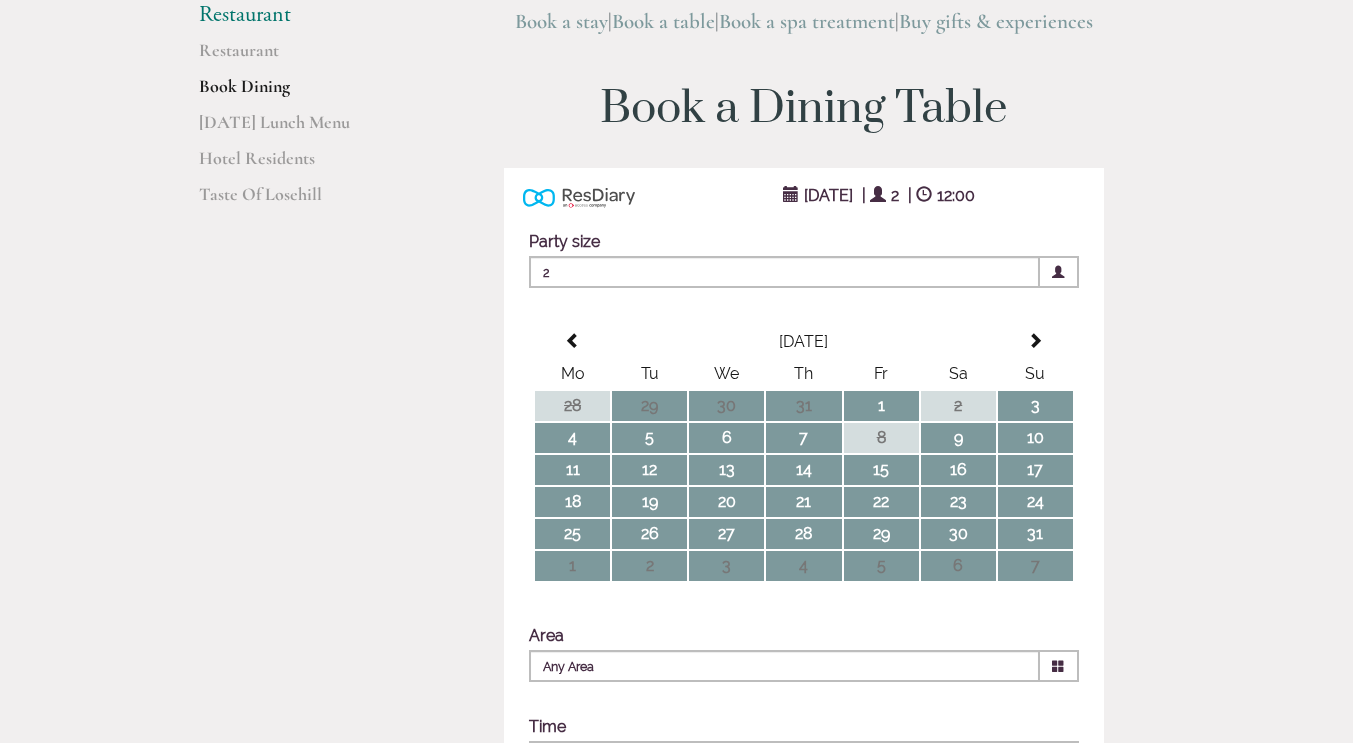 scroll, scrollTop: 200, scrollLeft: 0, axis: vertical 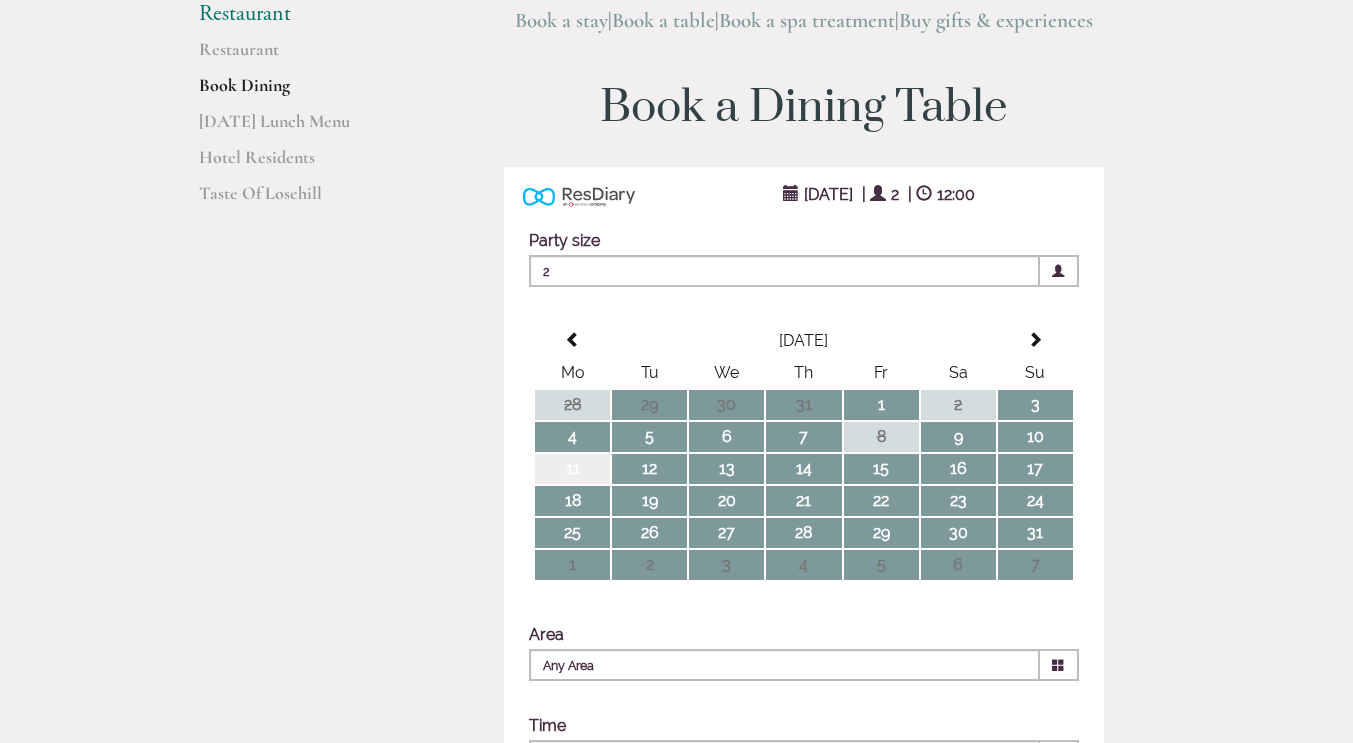 click on "11" at bounding box center [572, 469] 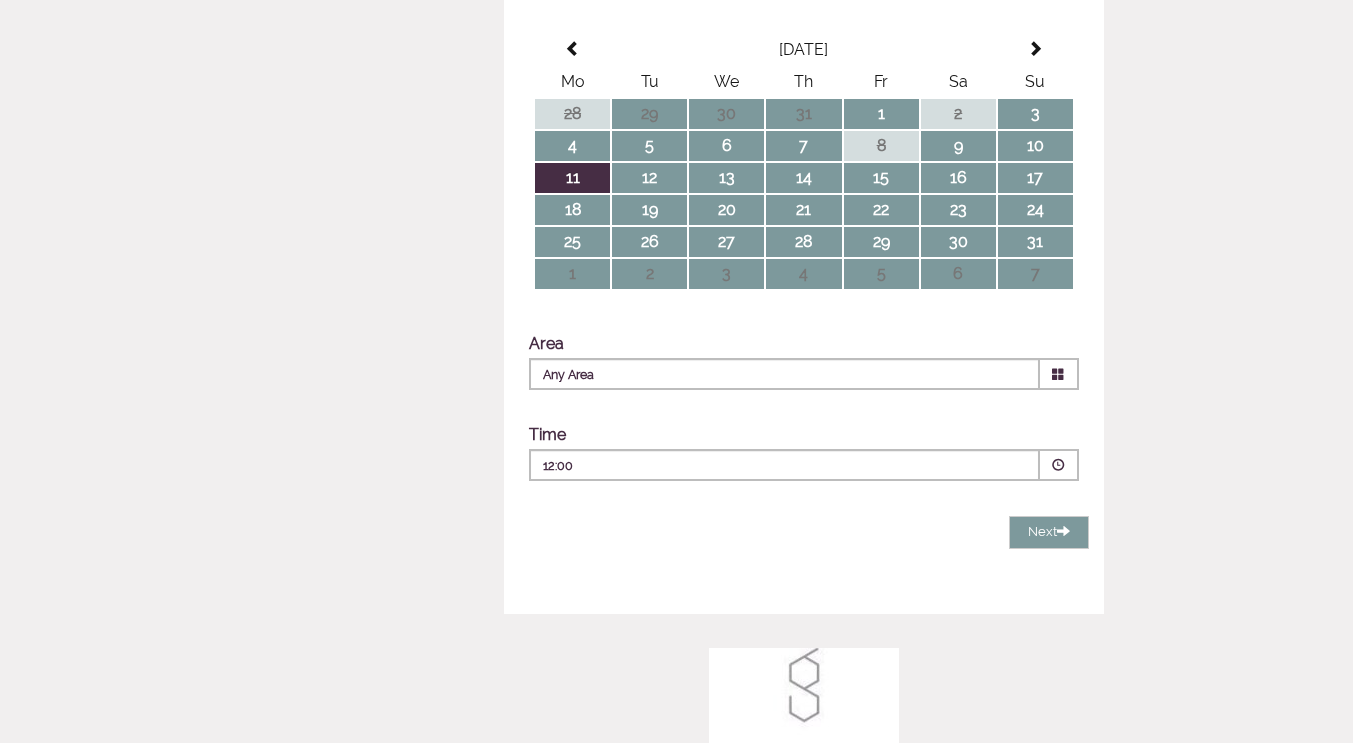 scroll, scrollTop: 500, scrollLeft: 0, axis: vertical 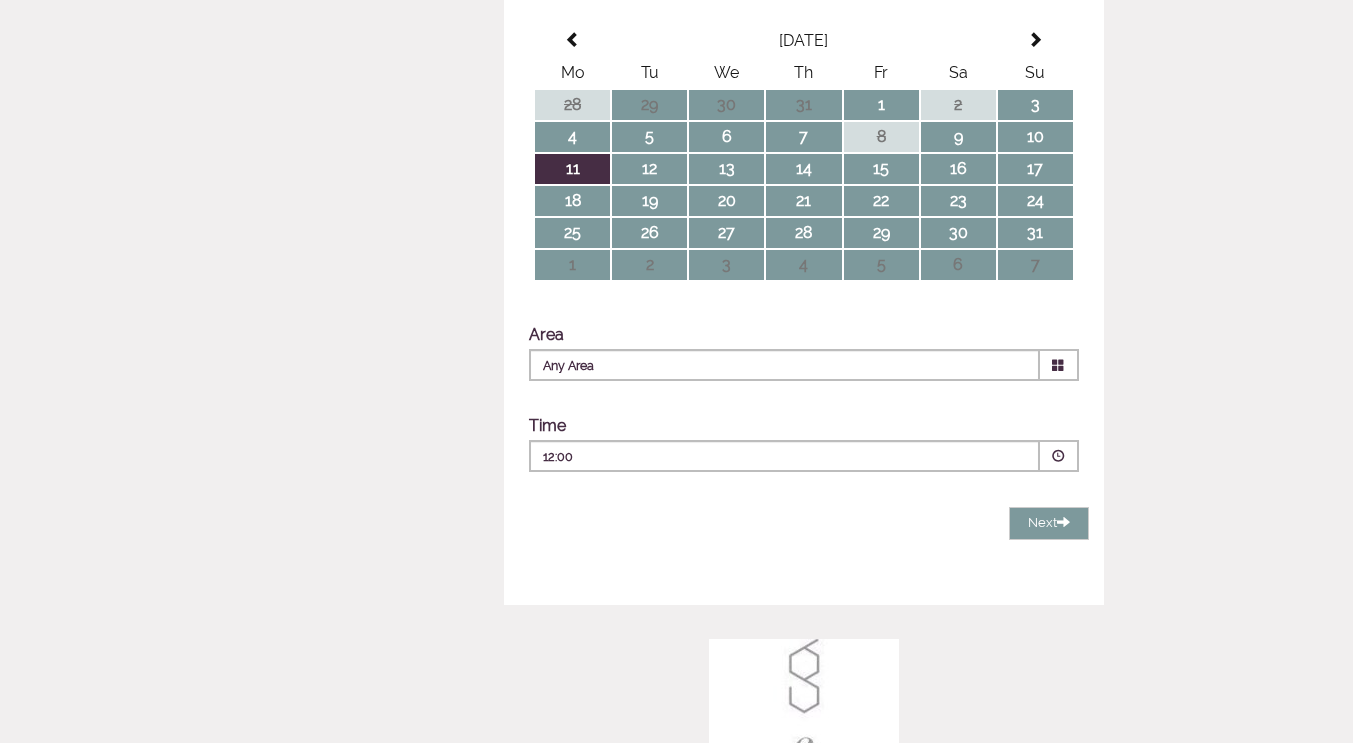 click on "12:00" at bounding box center [724, 457] 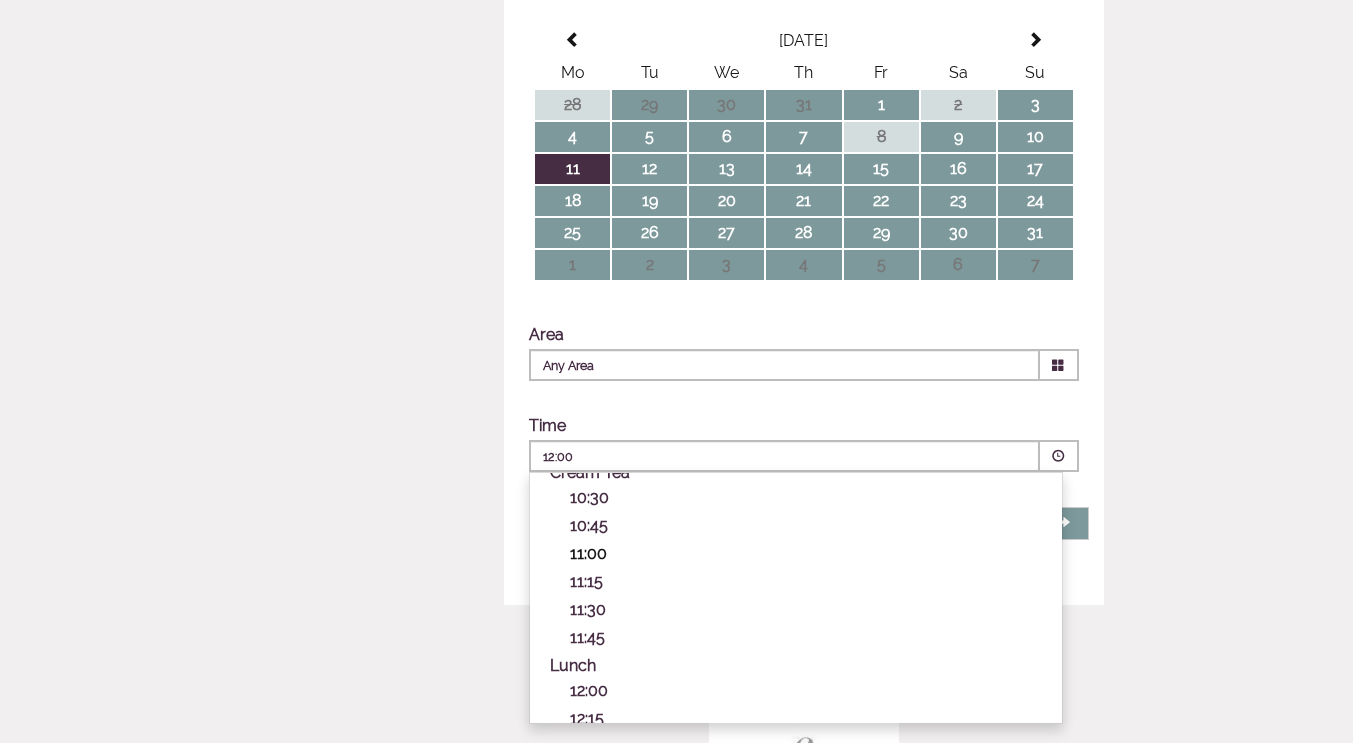scroll, scrollTop: 29, scrollLeft: 0, axis: vertical 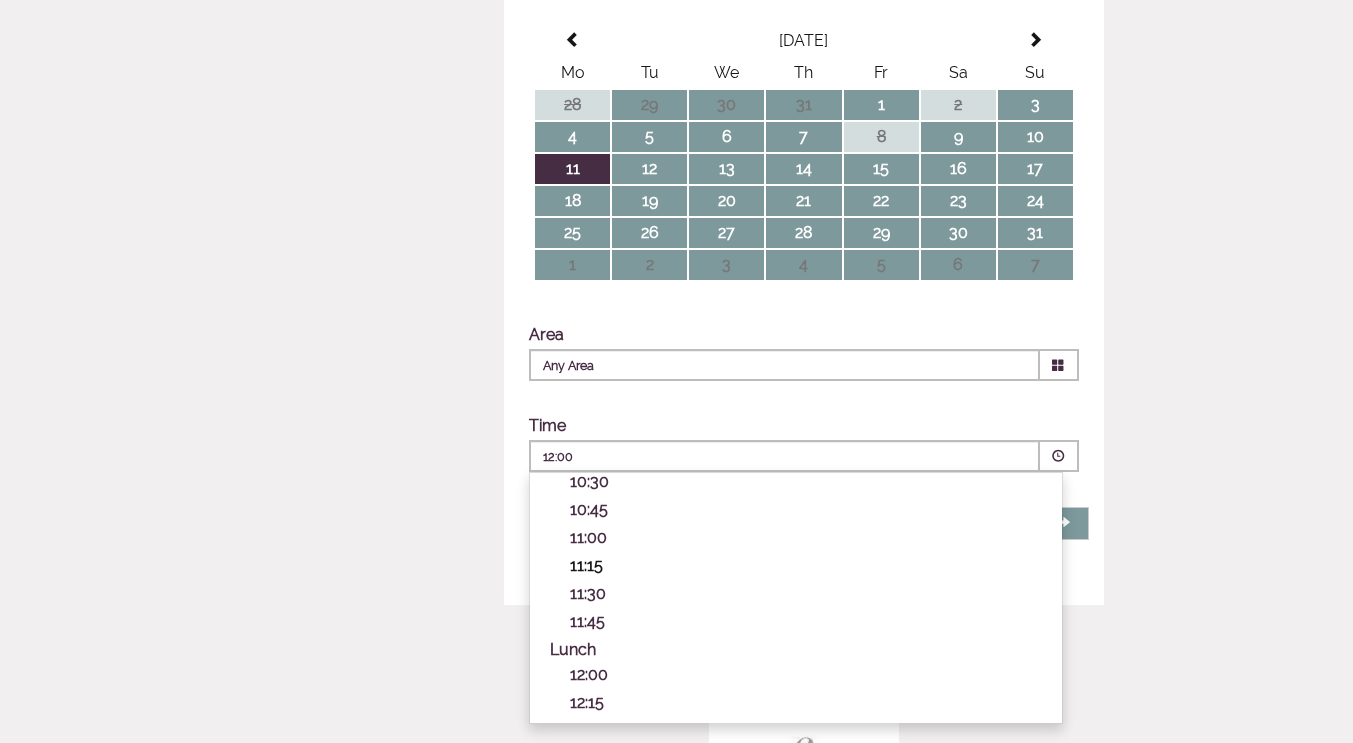 drag, startPoint x: 1044, startPoint y: 531, endPoint x: 1043, endPoint y: 567, distance: 36.013885 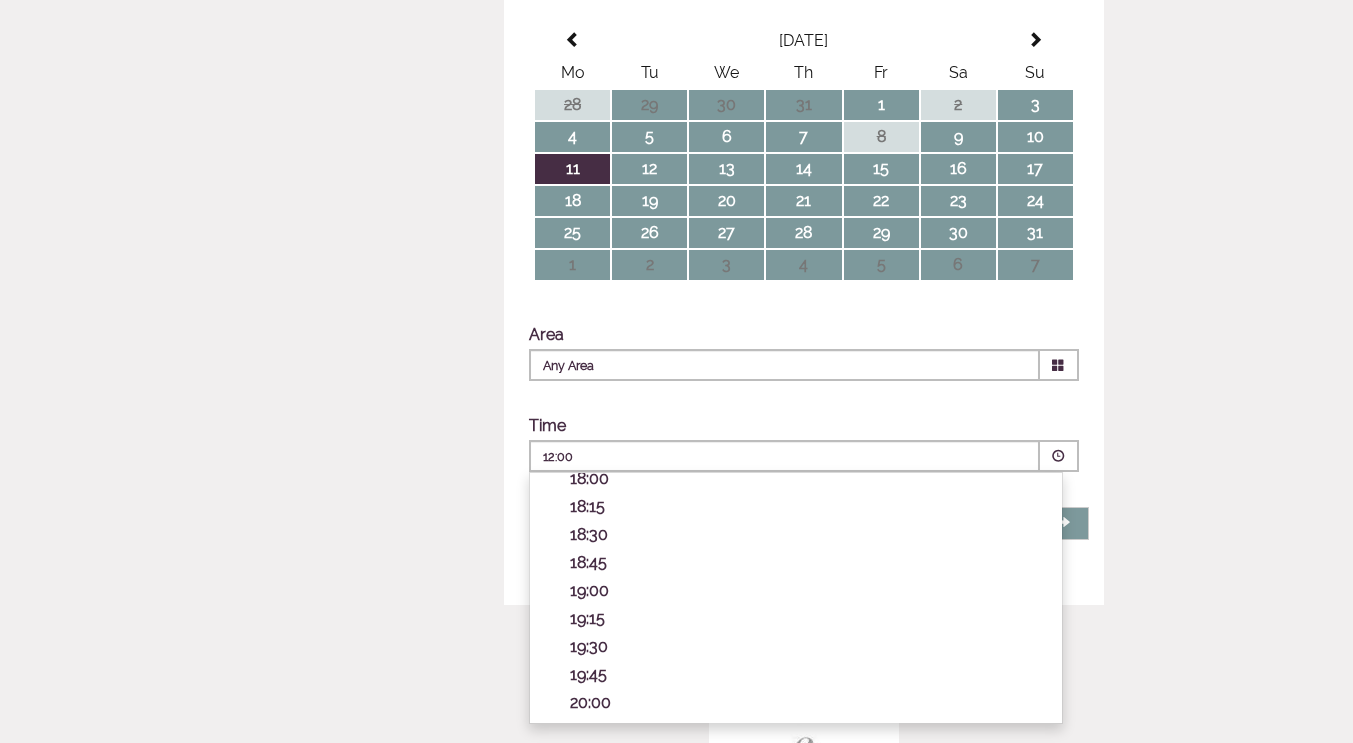 scroll, scrollTop: 683, scrollLeft: 0, axis: vertical 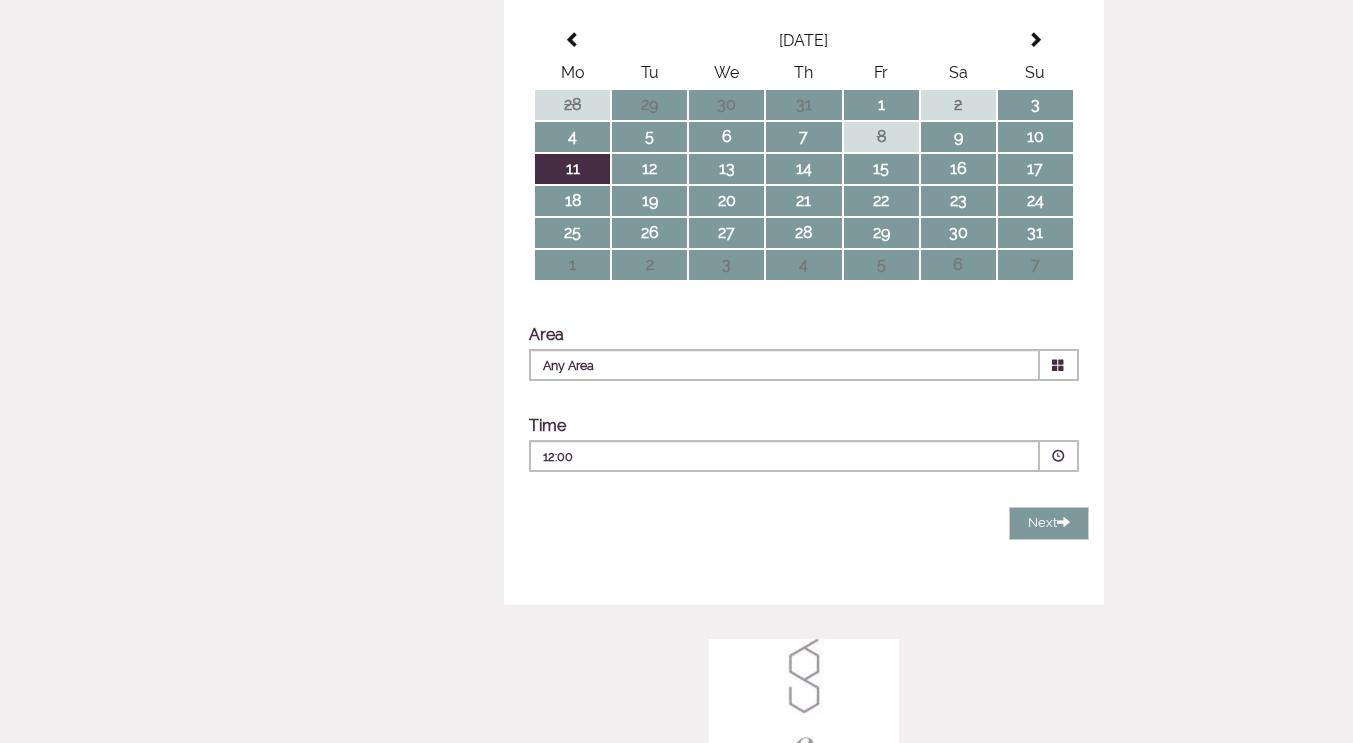 click at bounding box center (804, 718) 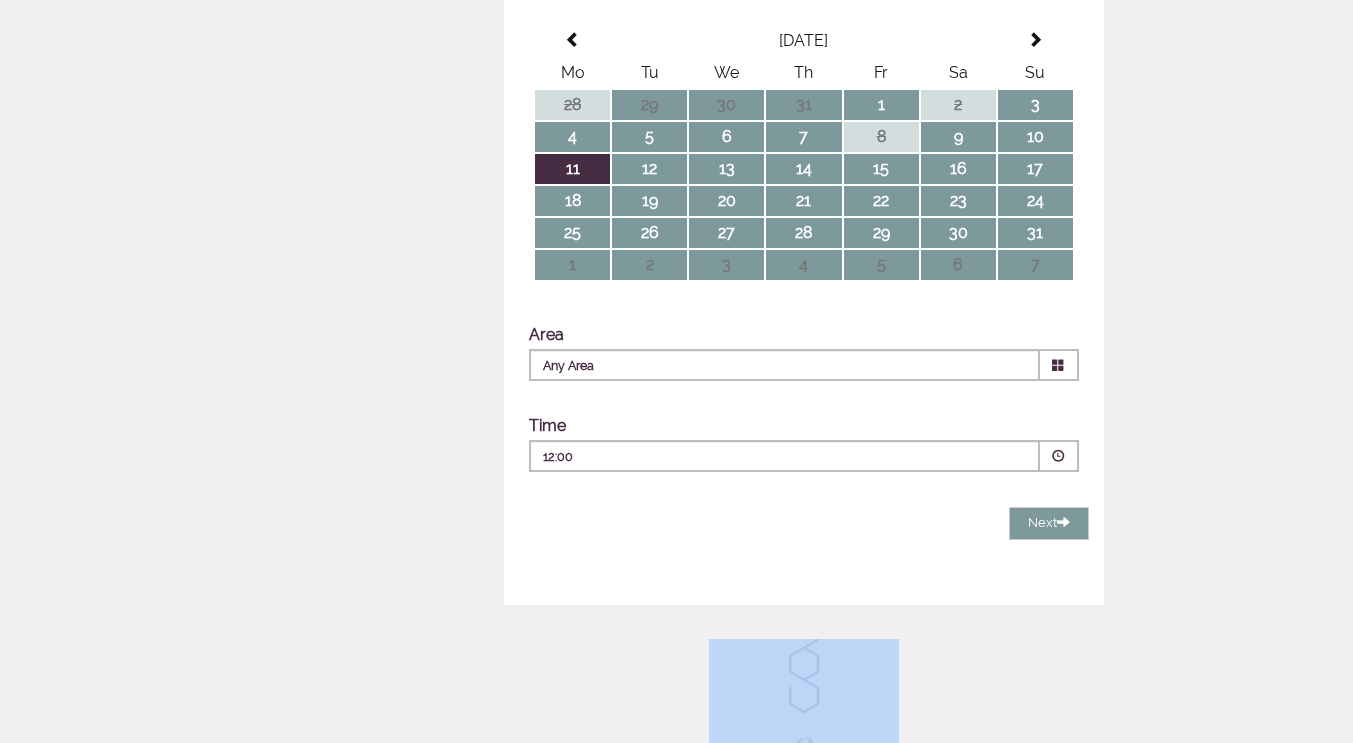 click at bounding box center [804, 718] 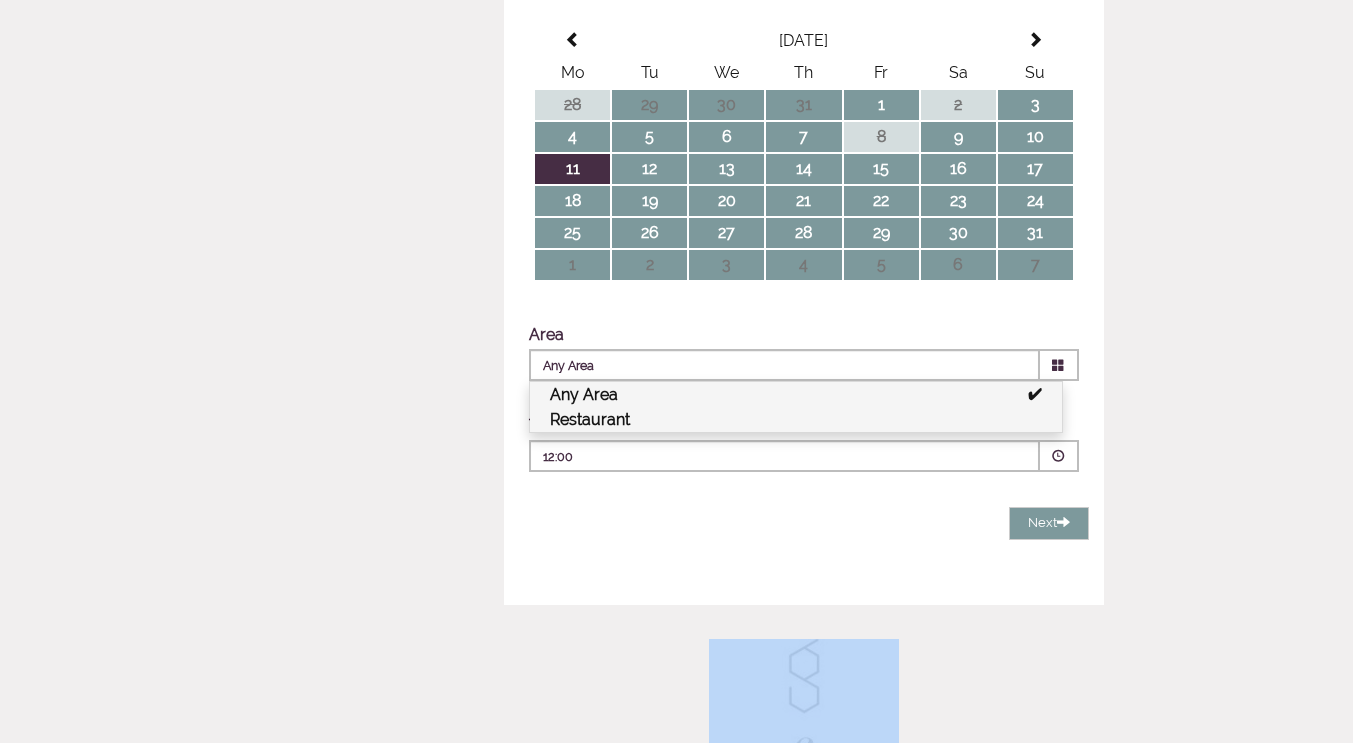 click on "Restaurant" at bounding box center (796, 419) 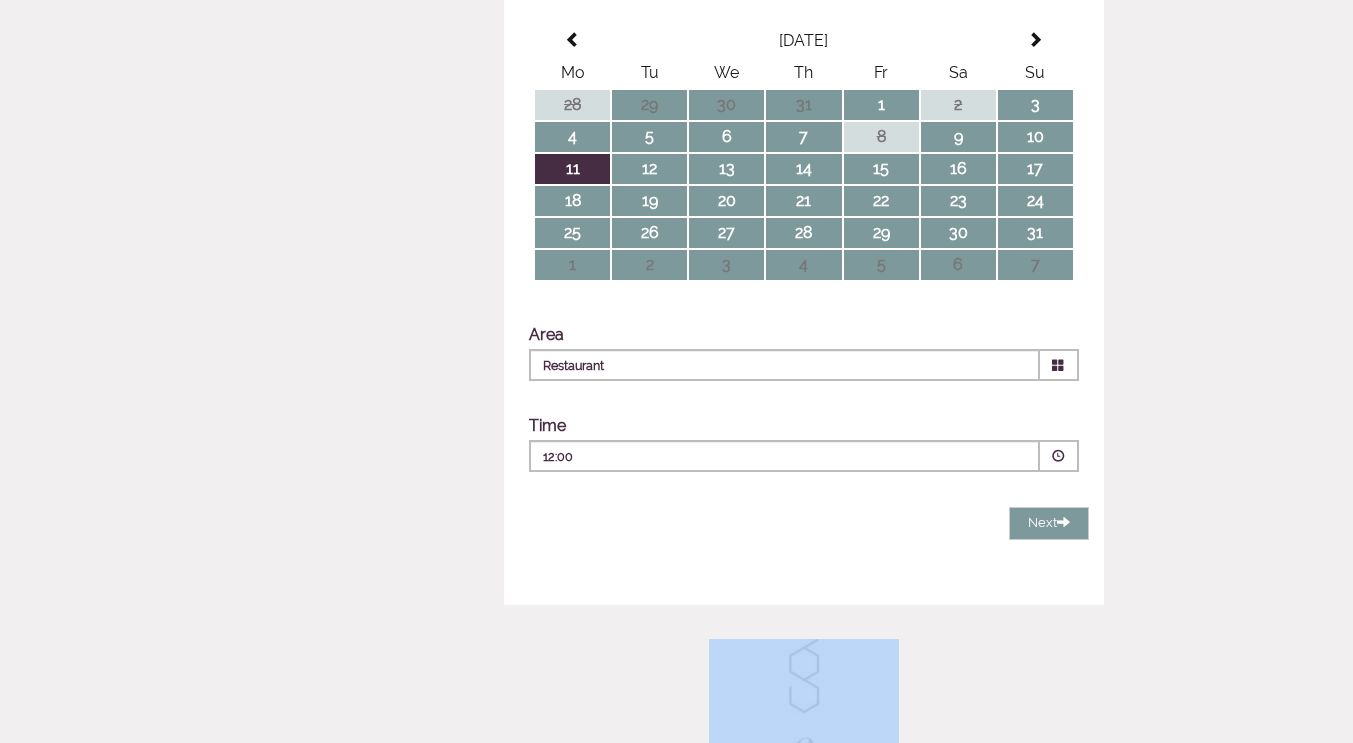 click on "12:00                                                                       Combined Shape                                                                                                                                                                                                                                                                            Join Standby List" at bounding box center (784, 461) 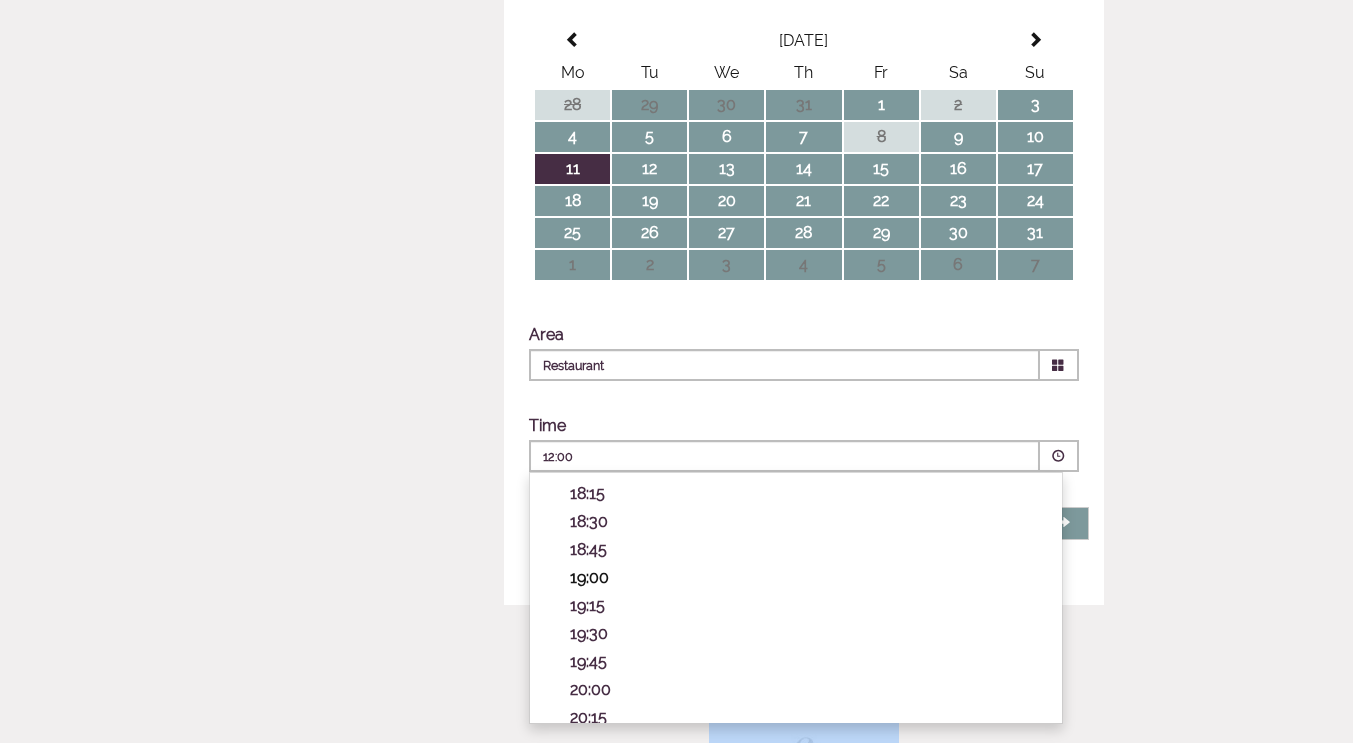 click on "19:00" at bounding box center (806, 577) 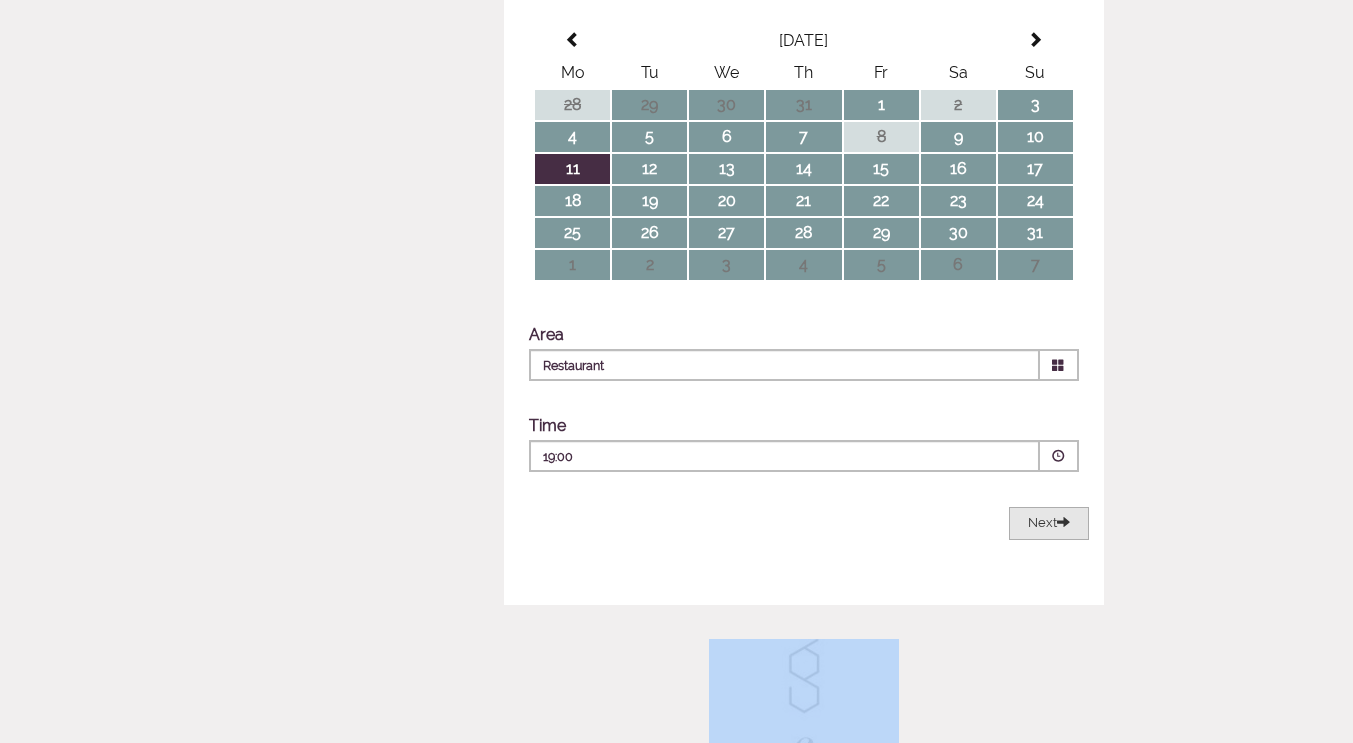 click on "Next" at bounding box center [1049, 522] 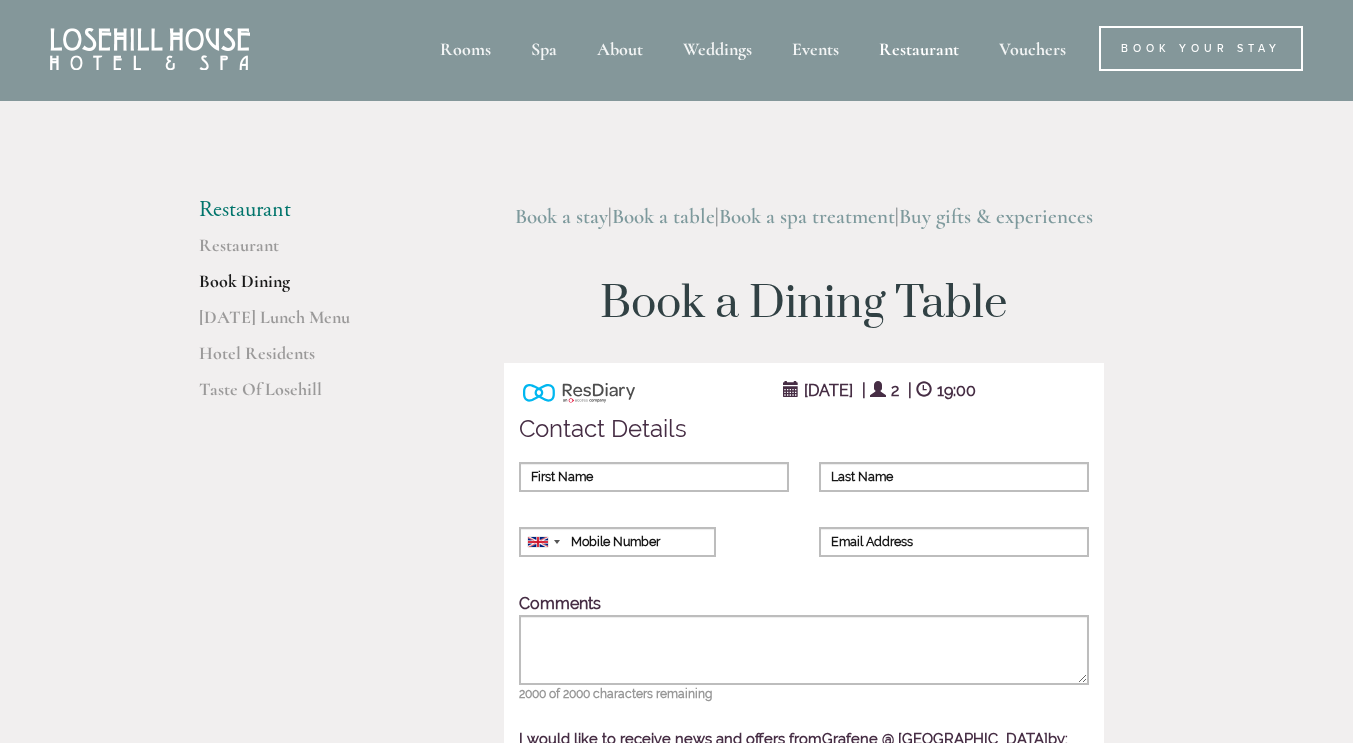 scroll, scrollTop: 0, scrollLeft: 0, axis: both 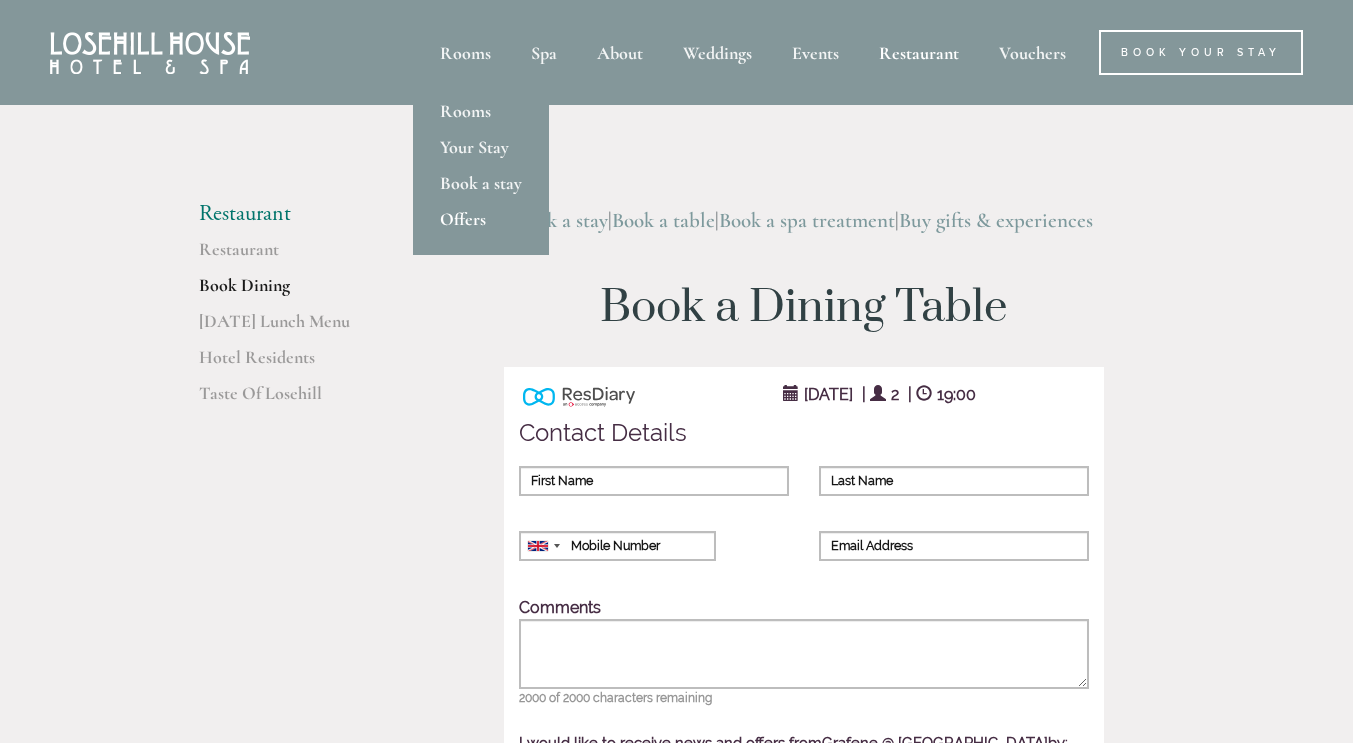 click on "Offers" at bounding box center [481, 219] 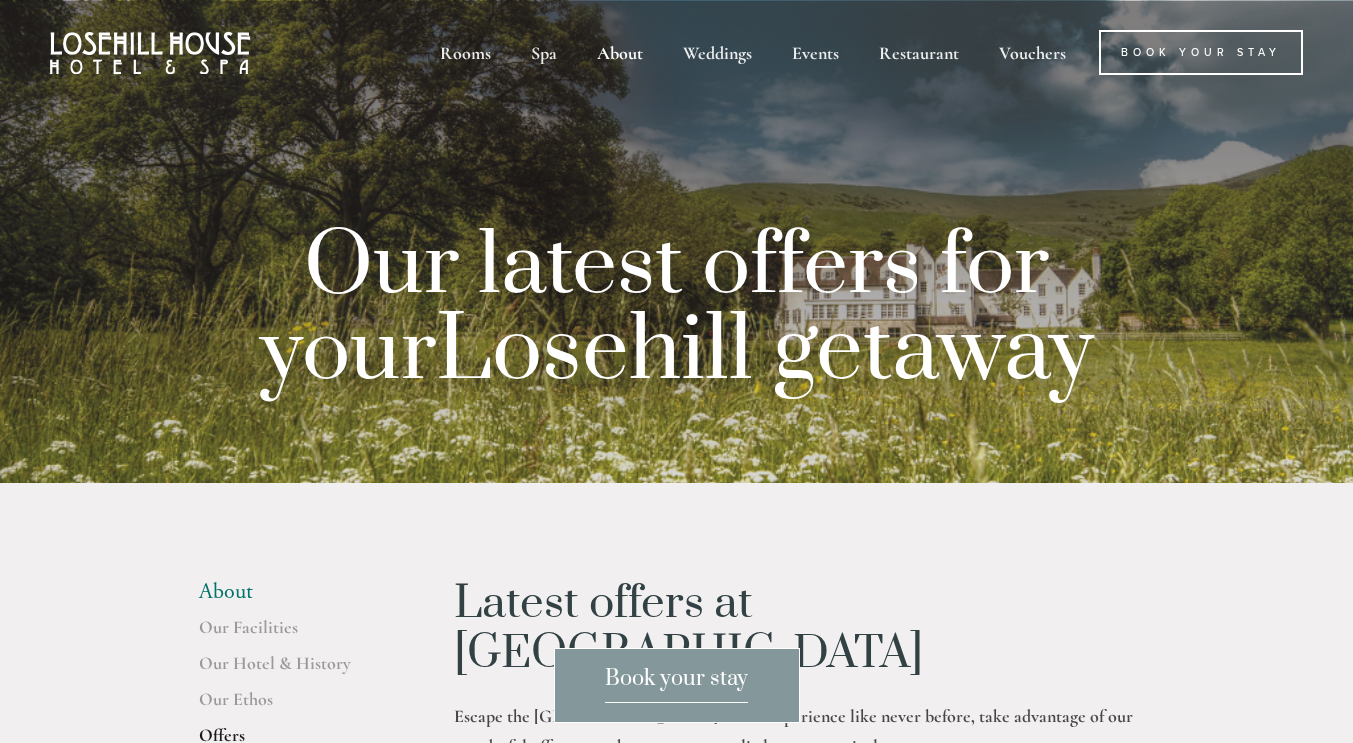 scroll, scrollTop: 0, scrollLeft: 0, axis: both 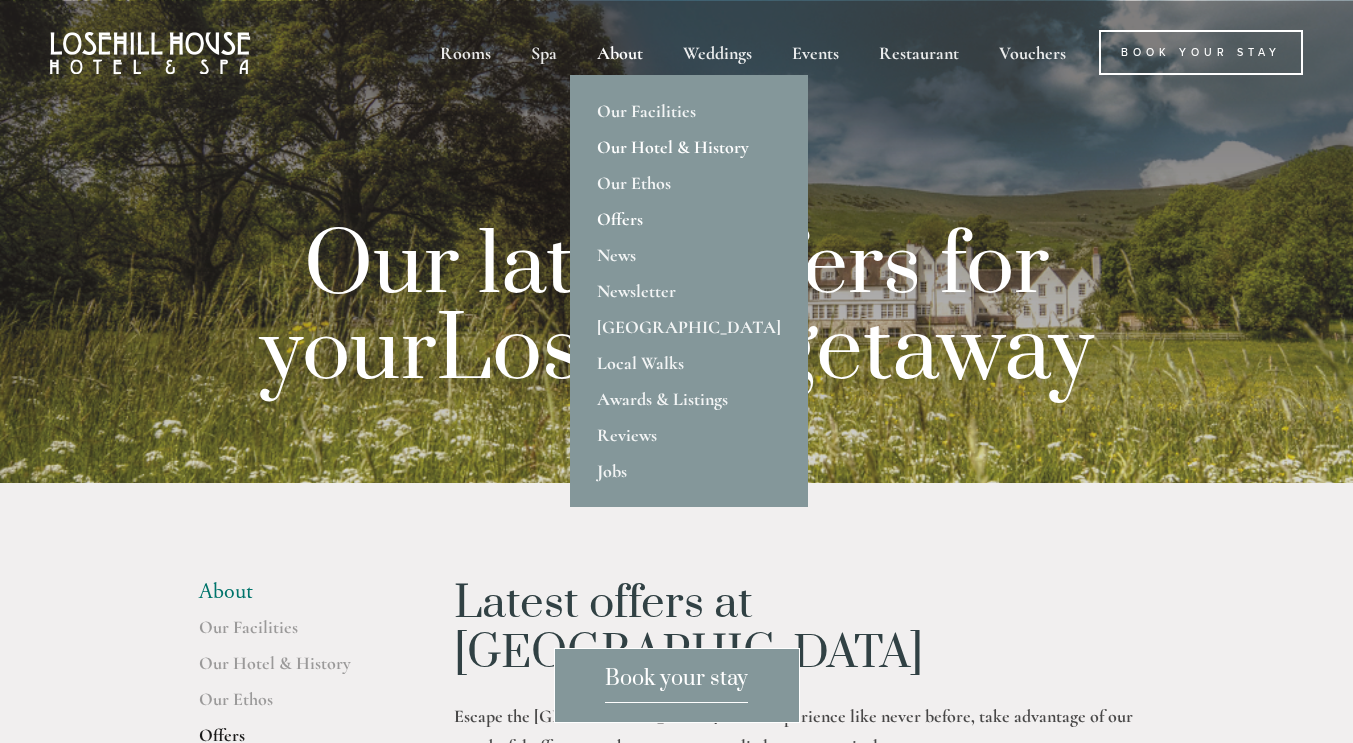 click on "Our Hotel & History" at bounding box center [689, 147] 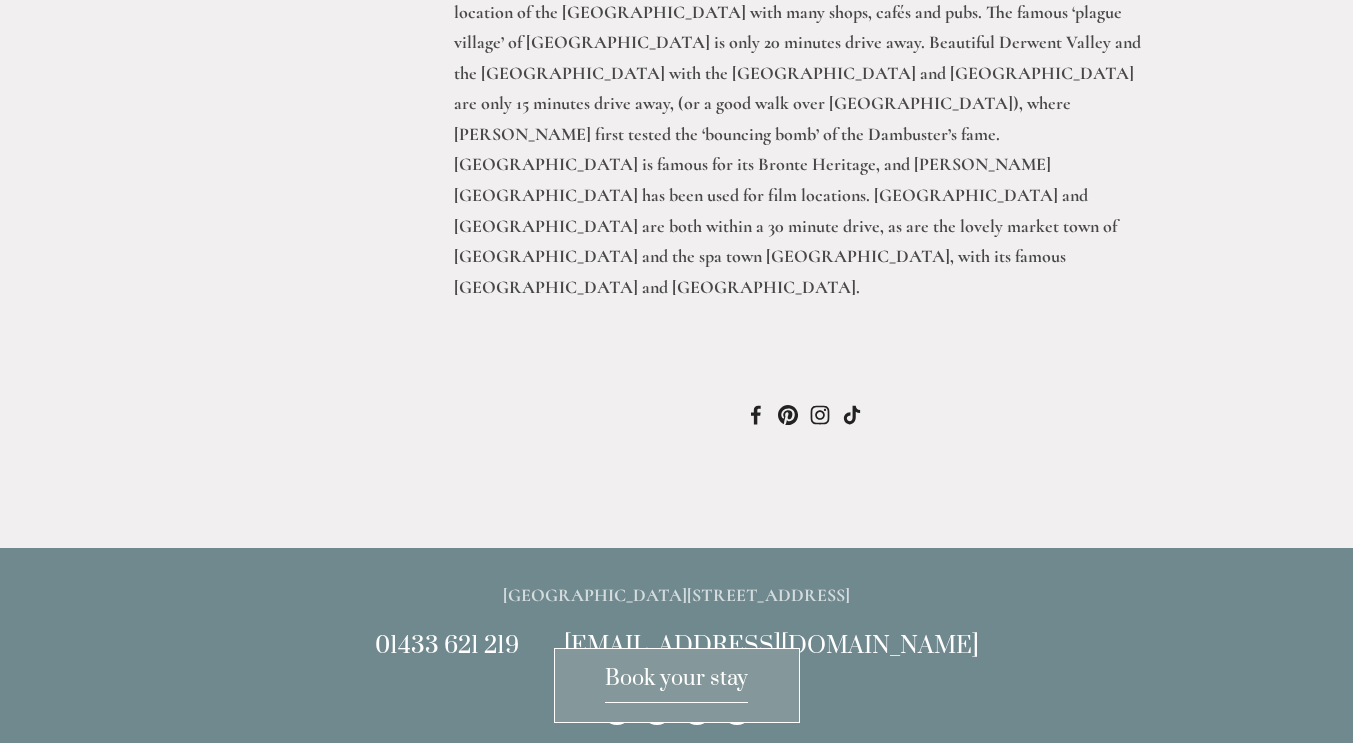 scroll, scrollTop: 2000, scrollLeft: 0, axis: vertical 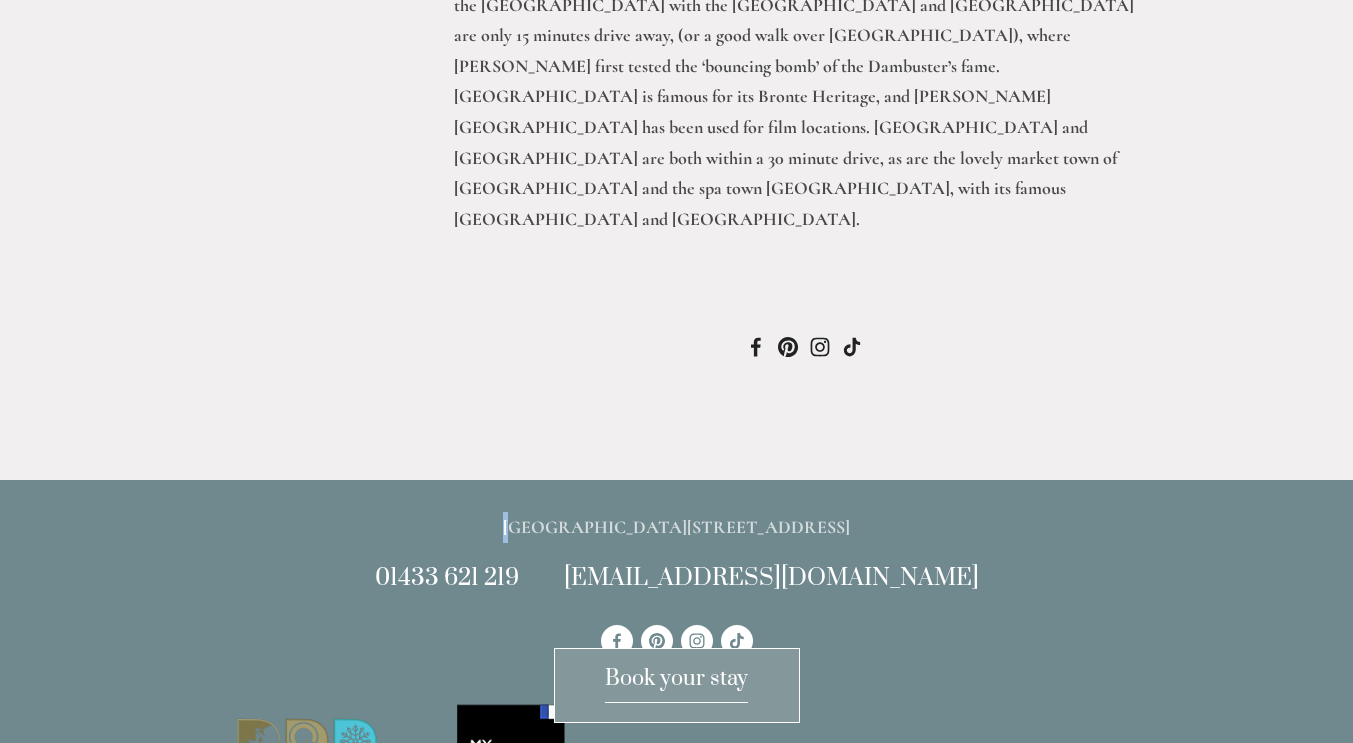 click on "[GEOGRAPHIC_DATA][STREET_ADDRESS]" at bounding box center [677, 527] 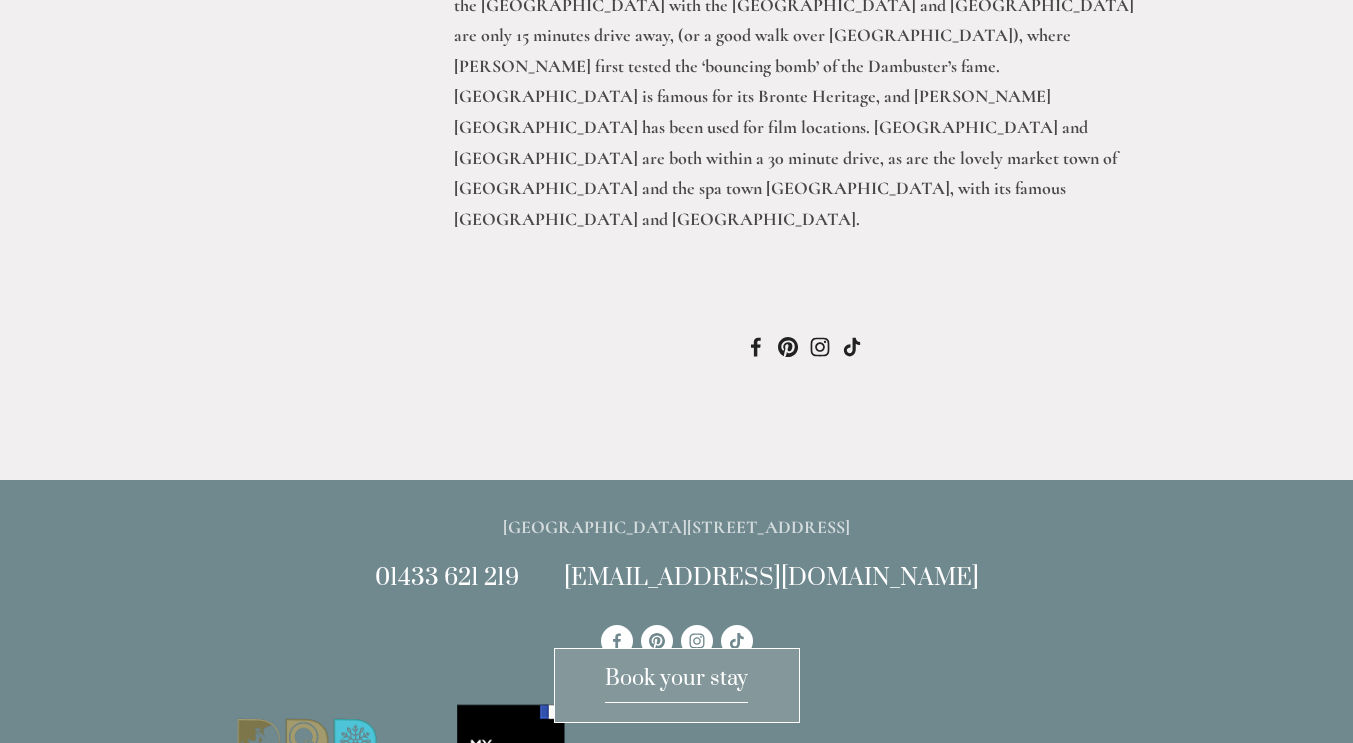 click on "[GEOGRAPHIC_DATA][STREET_ADDRESS]" at bounding box center (677, 527) 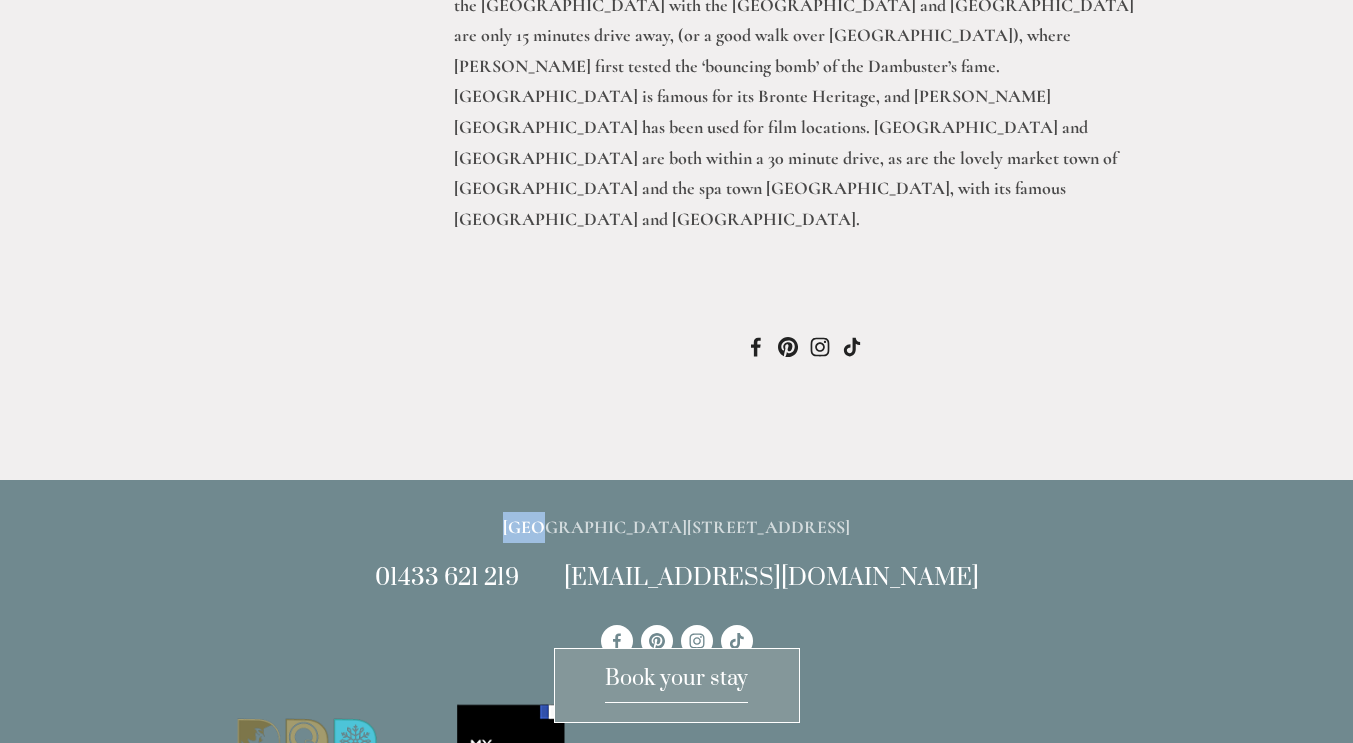drag, startPoint x: 449, startPoint y: 369, endPoint x: 499, endPoint y: 369, distance: 50 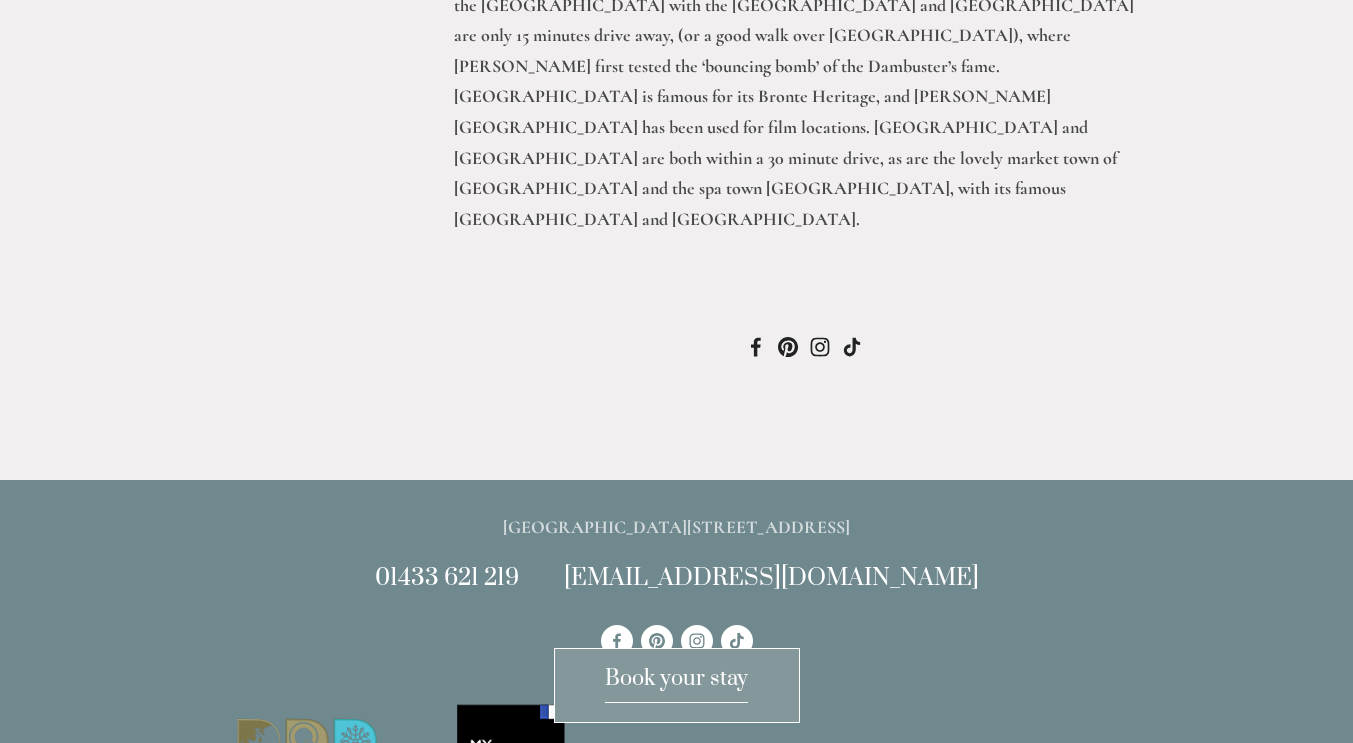 click on "[GEOGRAPHIC_DATA][STREET_ADDRESS]" at bounding box center [677, 527] 